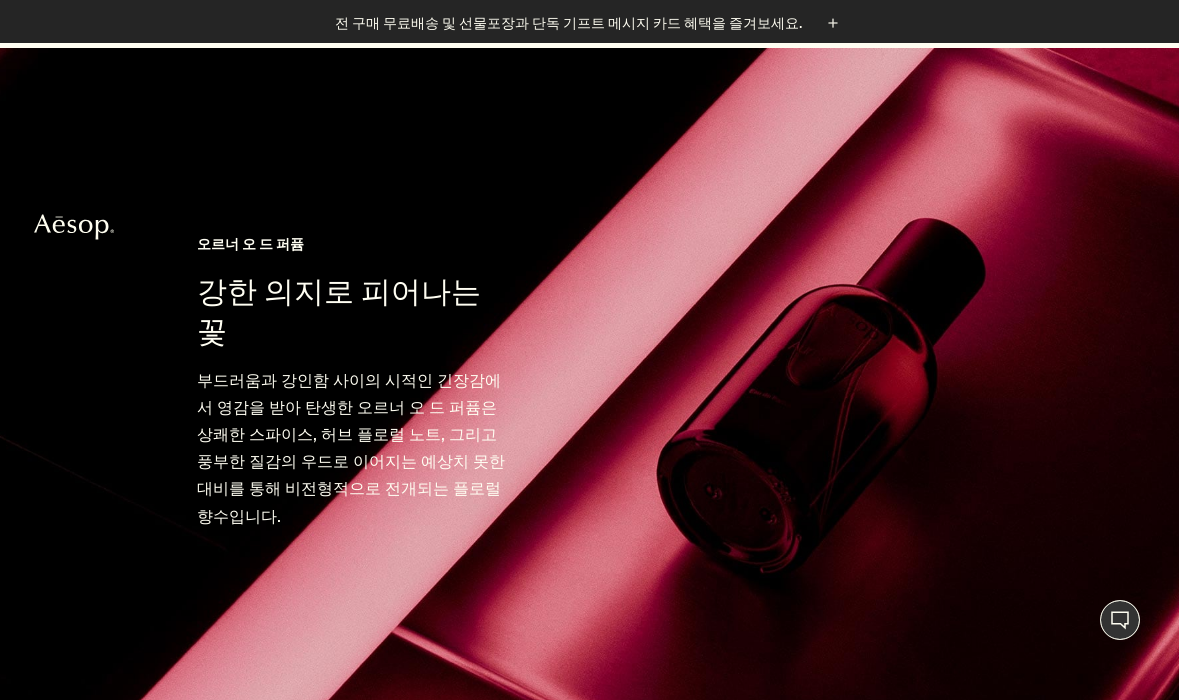 scroll, scrollTop: 4820, scrollLeft: 0, axis: vertical 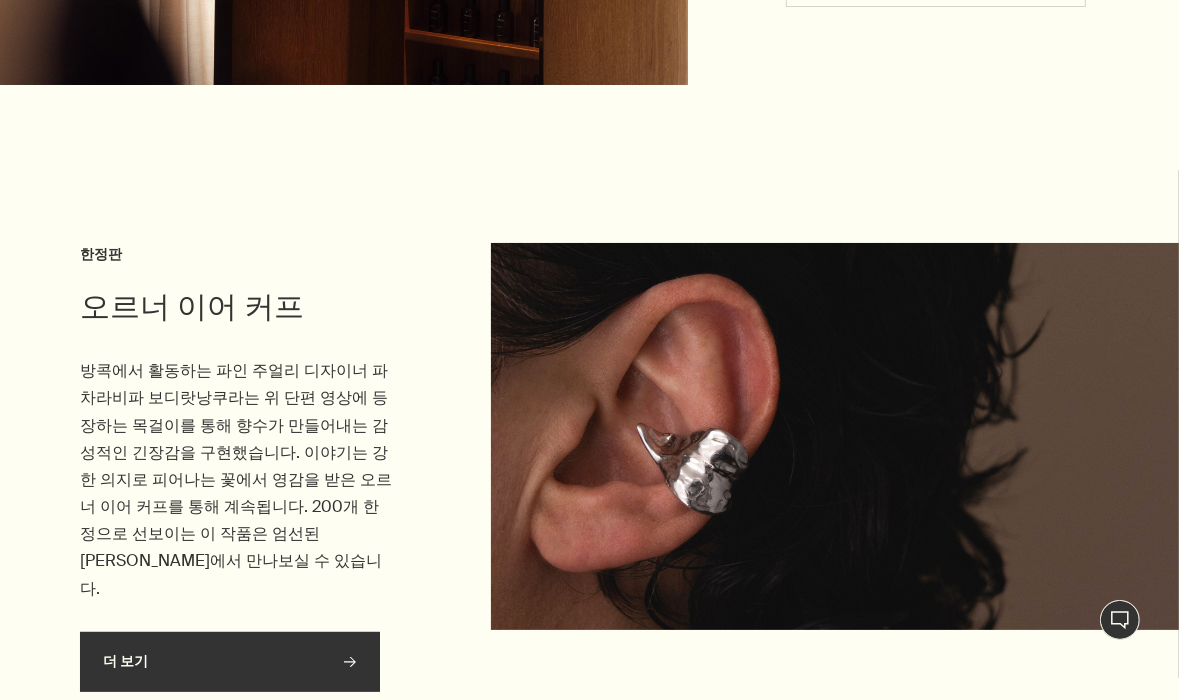 click on "더 보기   rightArrow" at bounding box center (230, 662) 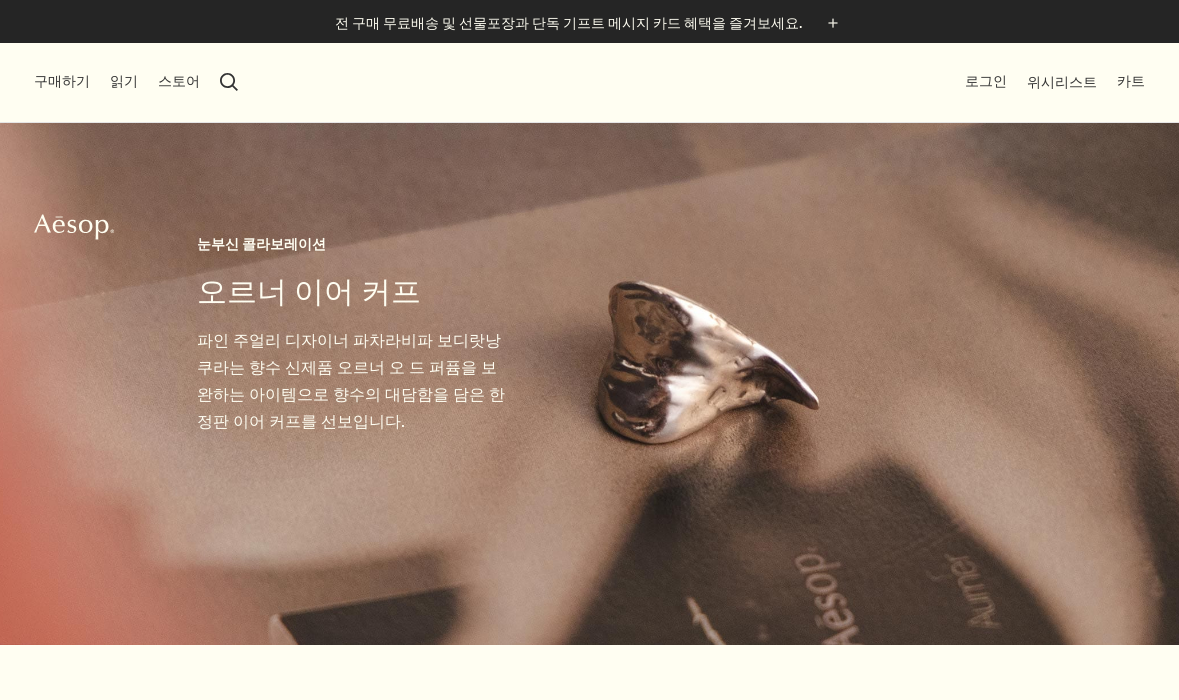 scroll, scrollTop: 0, scrollLeft: 0, axis: both 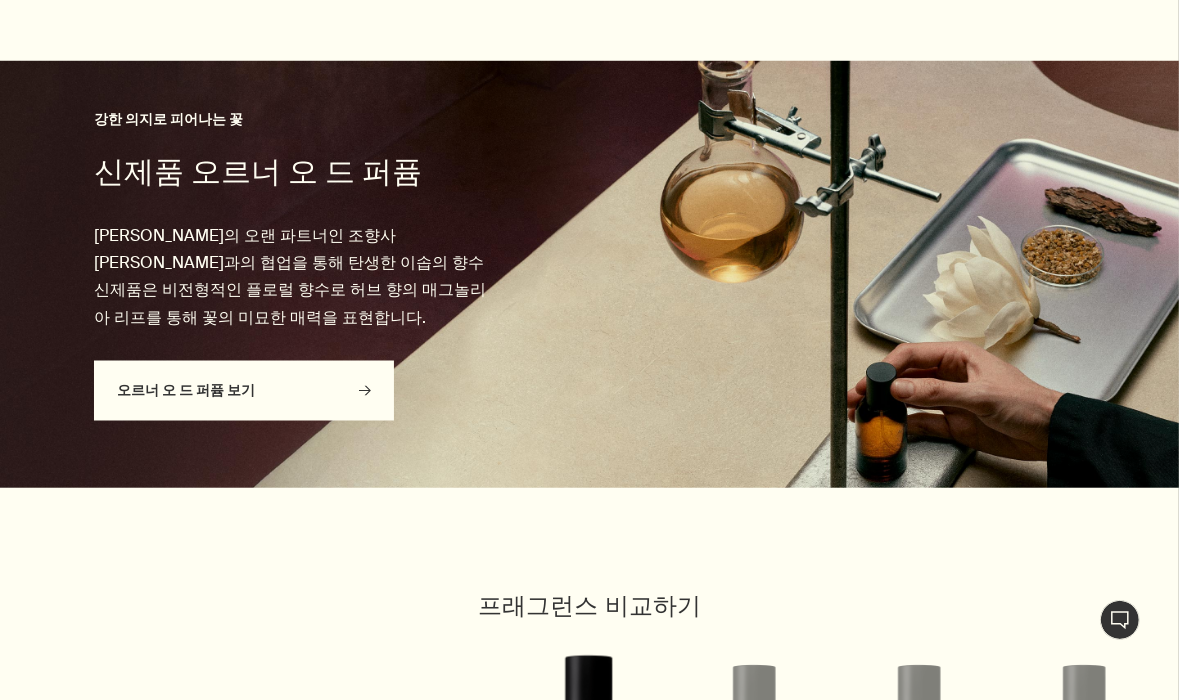 click on "오르너 오 드 퍼퓸 보기   rightArrow" at bounding box center [244, 391] 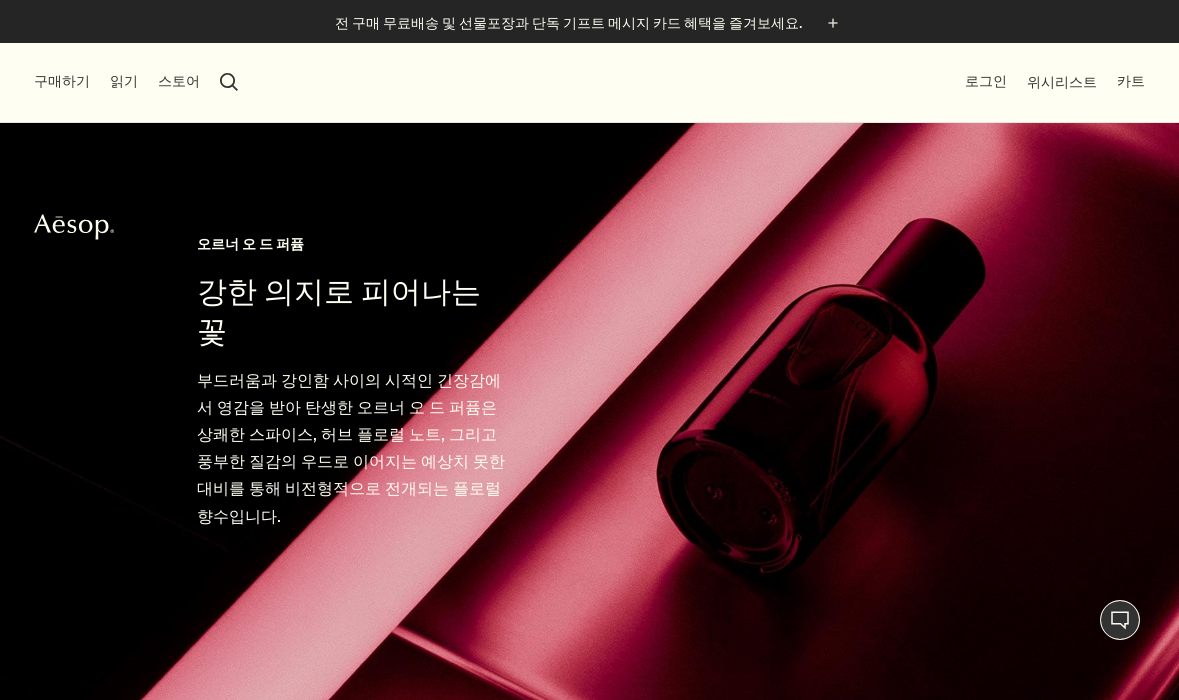 scroll, scrollTop: 0, scrollLeft: 0, axis: both 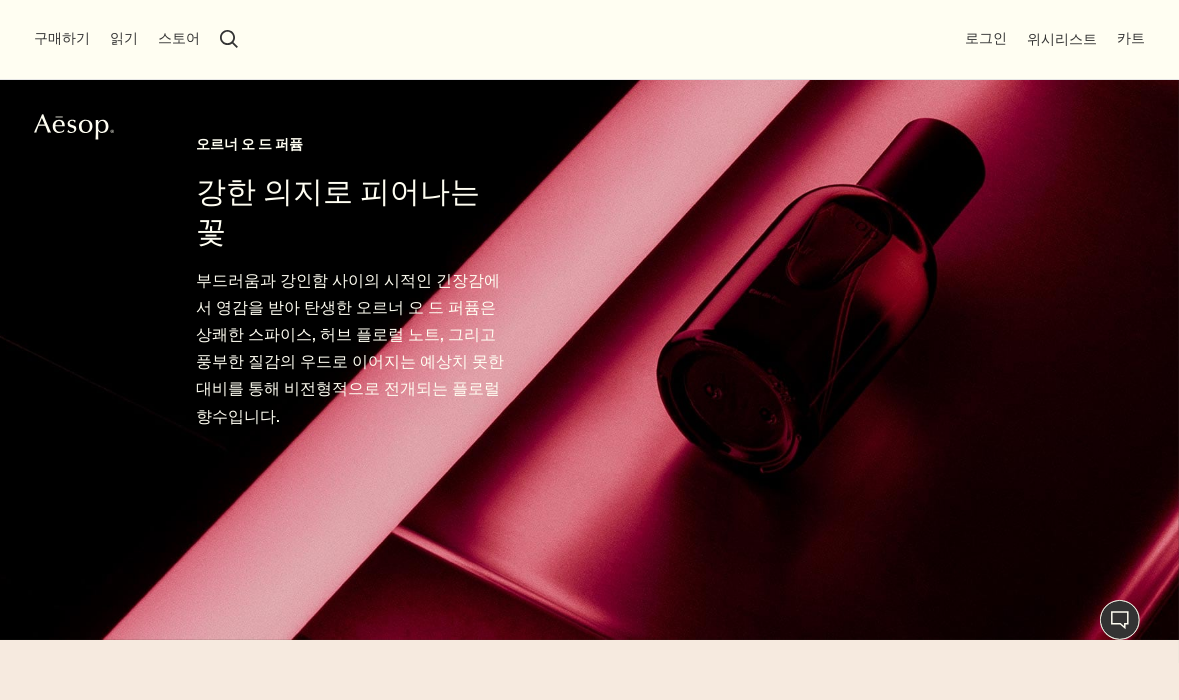 click on "Aesop" 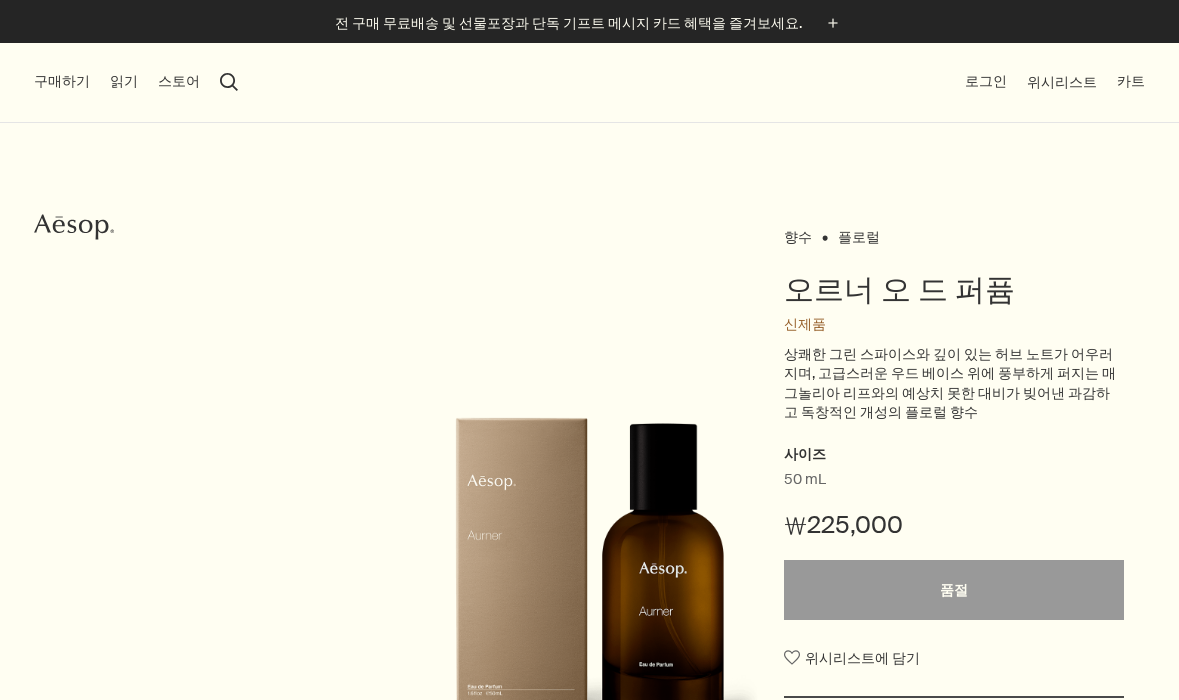scroll, scrollTop: 0, scrollLeft: 0, axis: both 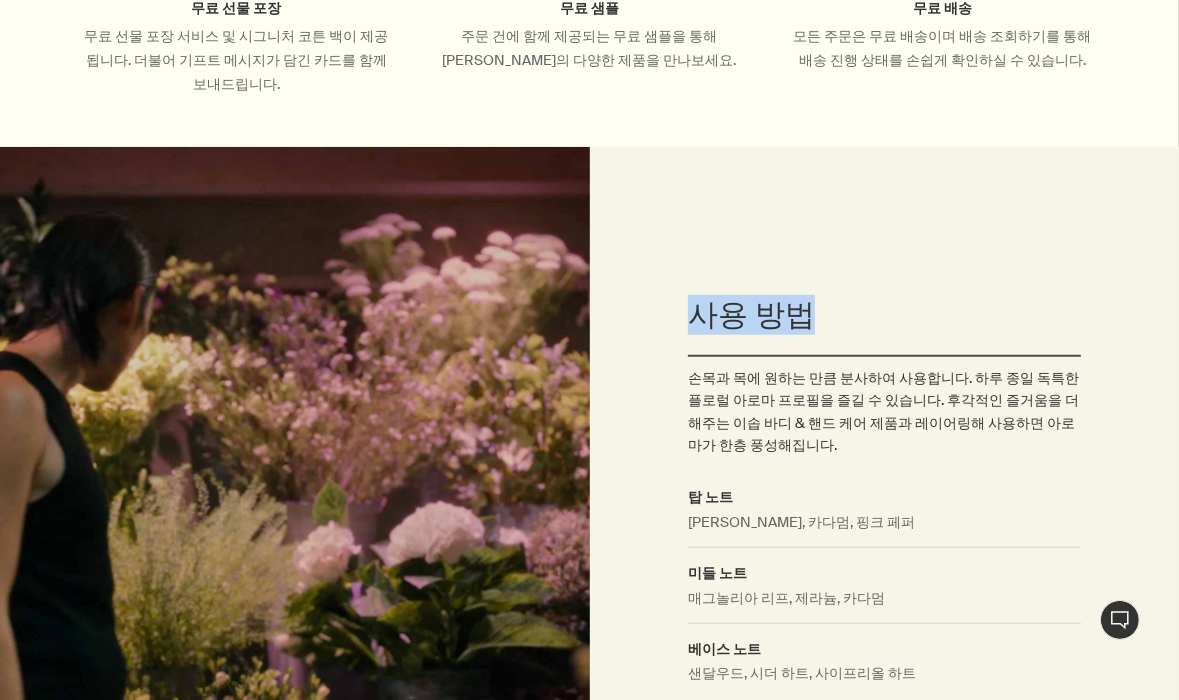drag, startPoint x: 692, startPoint y: 289, endPoint x: 822, endPoint y: 286, distance: 130.0346 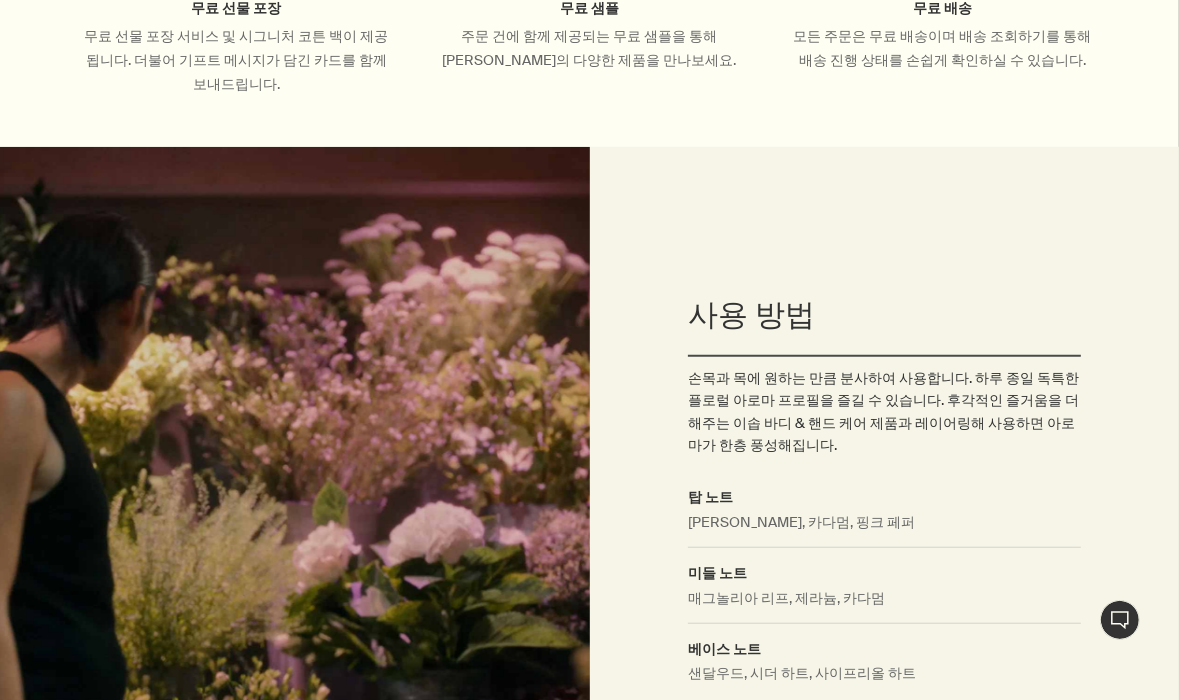 click on "손목과 목에 원하는 만큼 분사하여 사용합니다. 하루 종일 독특한 플로럴 아로마 프로필을 즐길 수 있습니다. 후각적인 즐거움을 더해주는 이솝 바디 & 핸드 케어 제품과 레이어링해 사용하면 아로마가 한층 풍성해집니다." at bounding box center (884, 412) 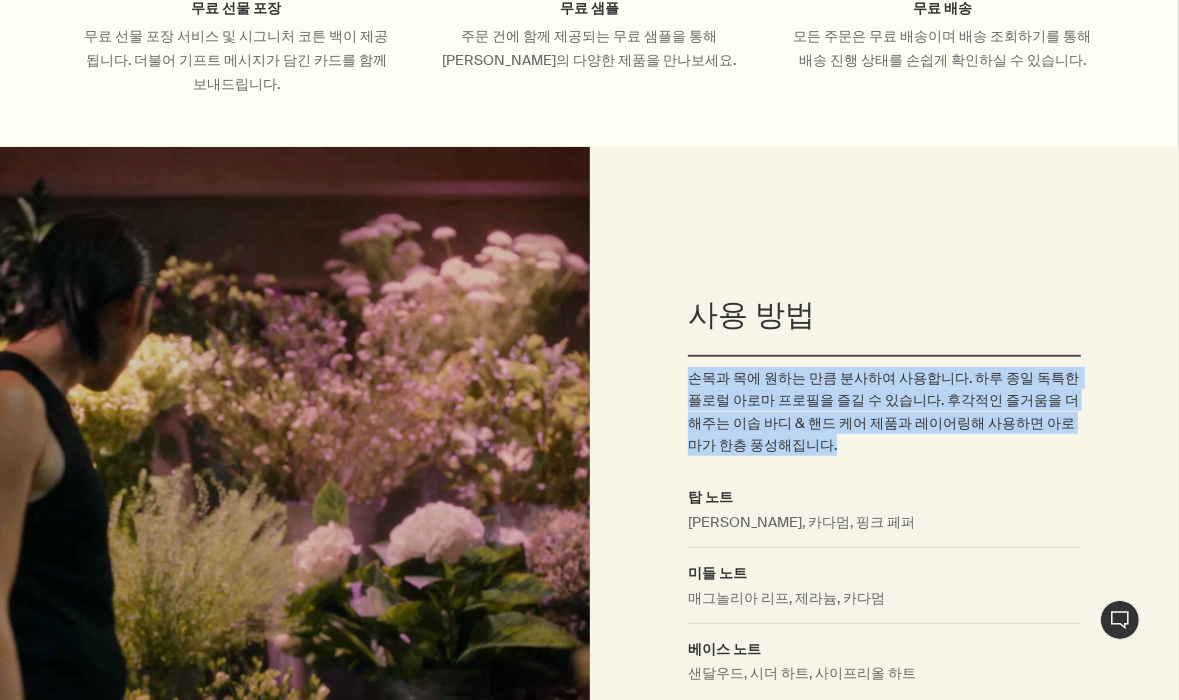 drag, startPoint x: 740, startPoint y: 345, endPoint x: 1101, endPoint y: 410, distance: 366.8051 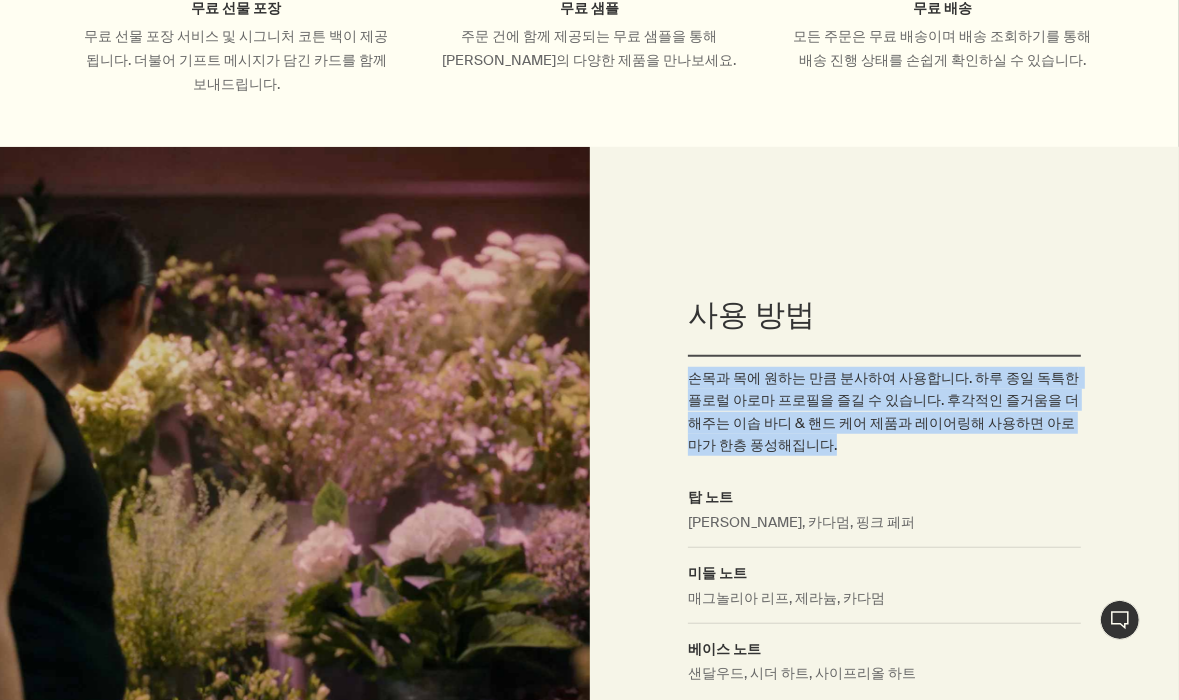 copy on "손목과 목에 원하는 만큼 분사하여 사용합니다. 하루 종일 독특한 플로럴 아로마 프로필을 즐길 수 있습니다. 후각적인 즐거움을 더해주는 이솝 바디 & 핸드 케어 제품과 레이어링해 사용하면 아로마가 한층 풍성해집니다." 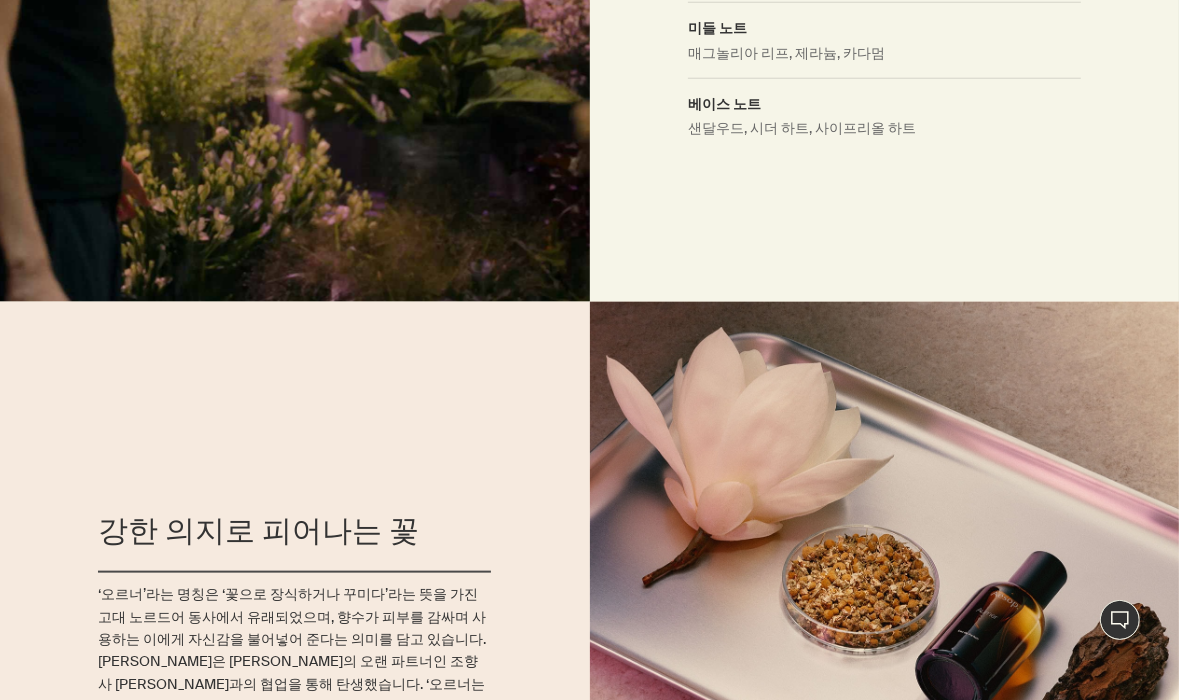 scroll, scrollTop: 2046, scrollLeft: 0, axis: vertical 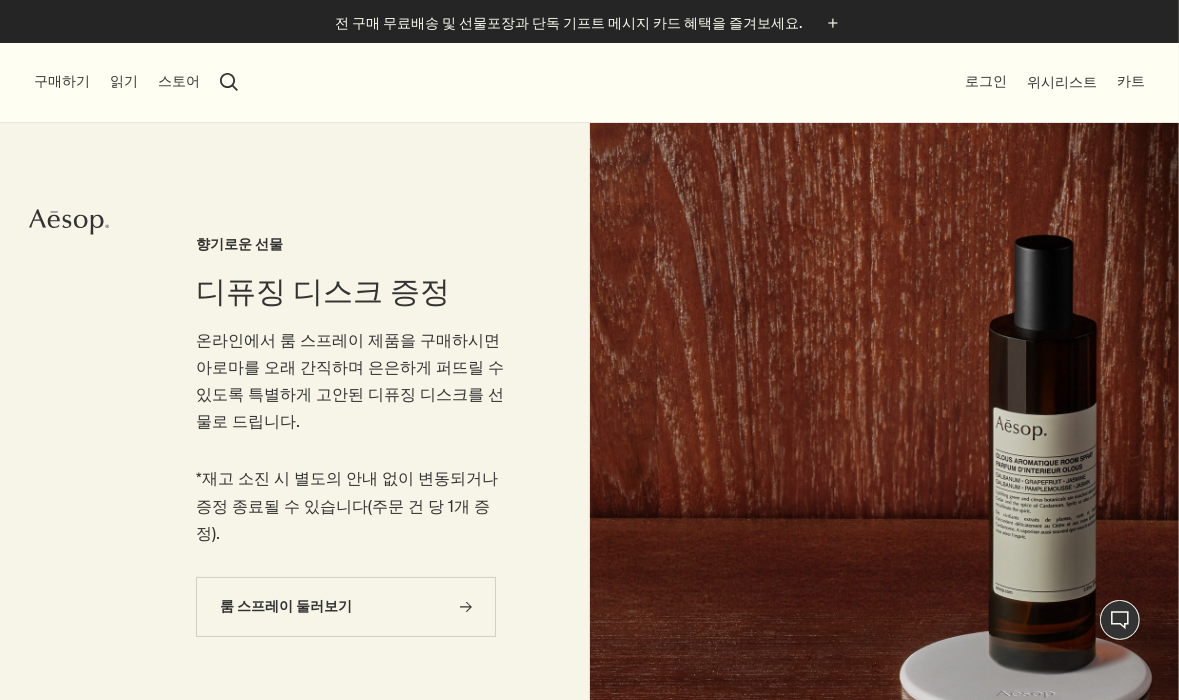 click on "구매하기" at bounding box center (62, 82) 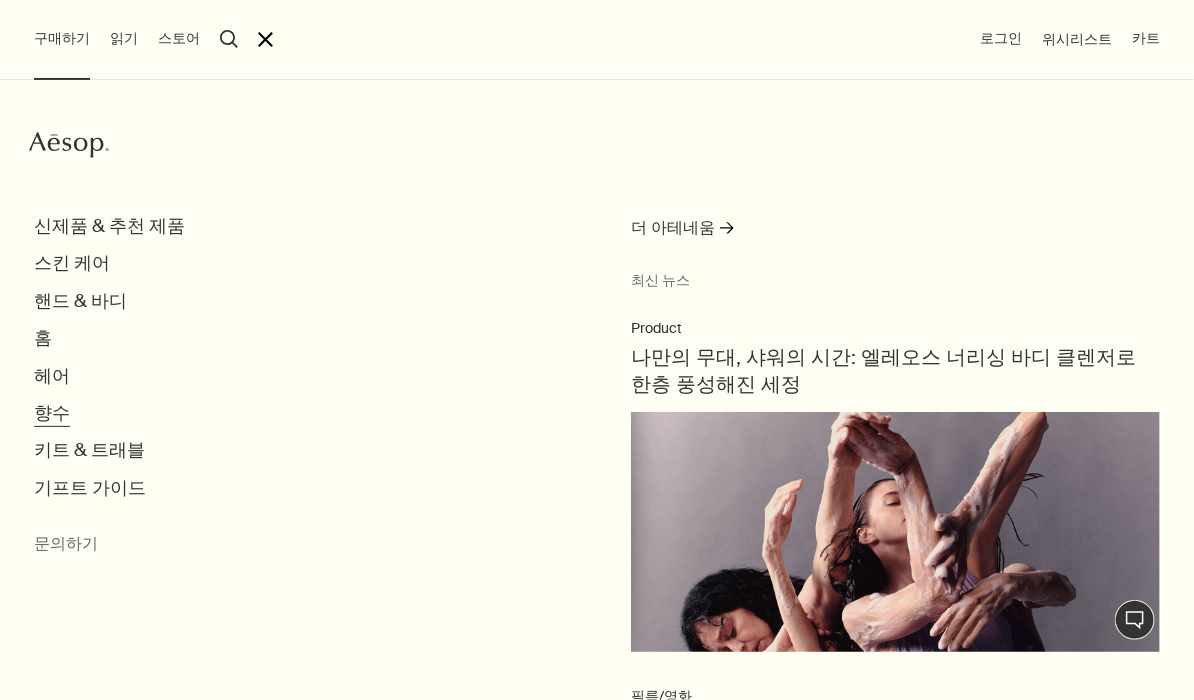 drag, startPoint x: 54, startPoint y: 409, endPoint x: 40, endPoint y: 413, distance: 14.56022 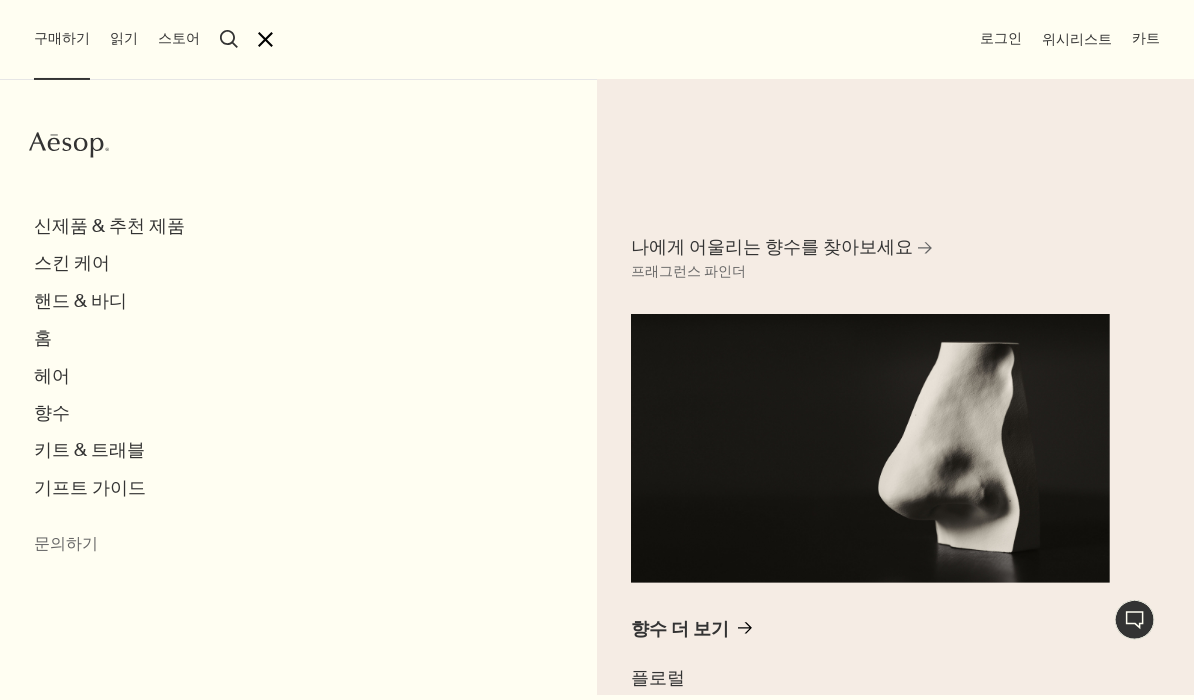 scroll, scrollTop: 24, scrollLeft: 0, axis: vertical 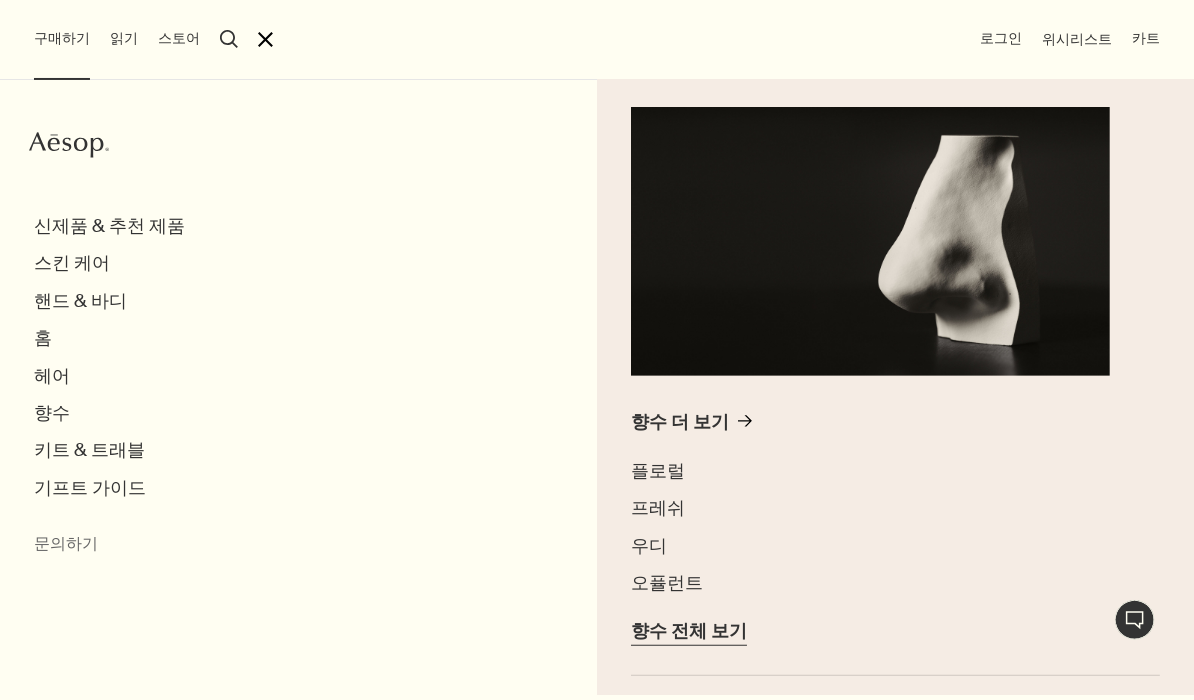 click on "향수 전체 보기" at bounding box center [689, 631] 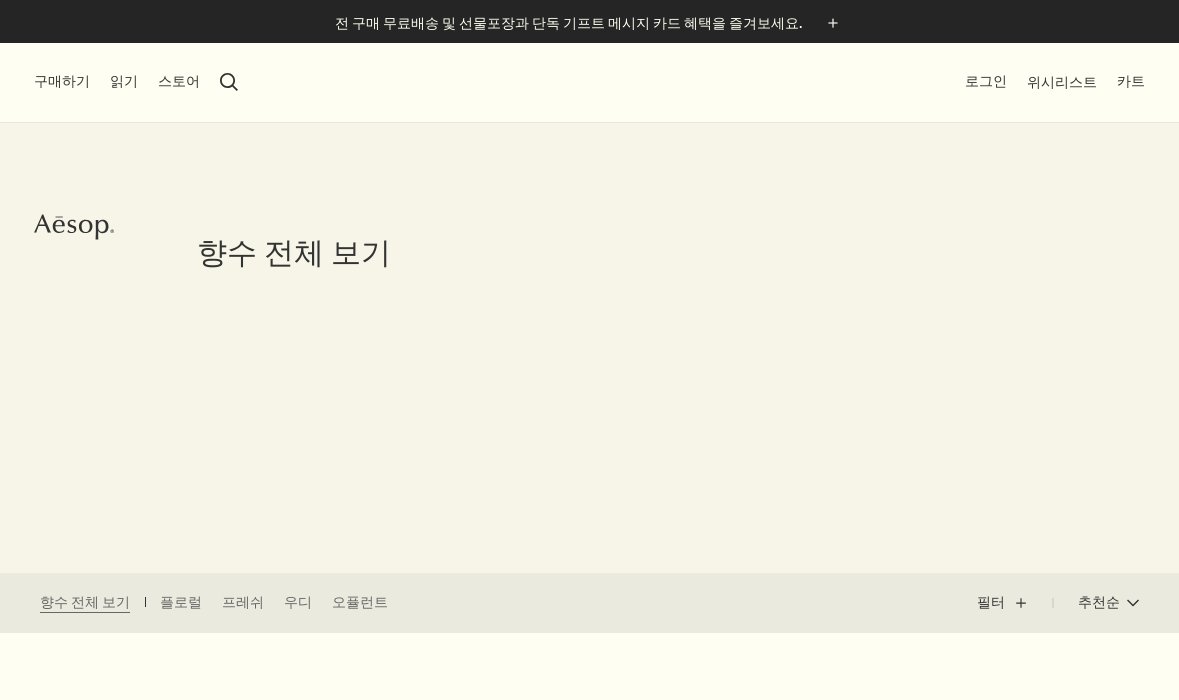 scroll, scrollTop: 0, scrollLeft: 0, axis: both 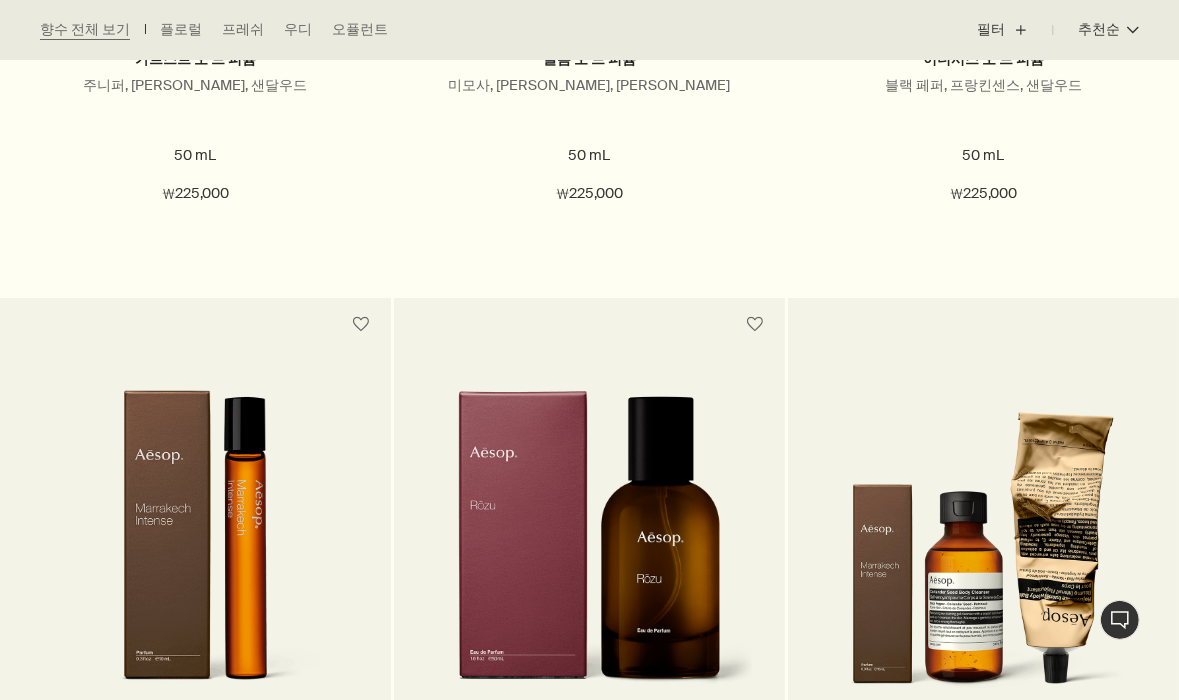 click at bounding box center (589, 532) 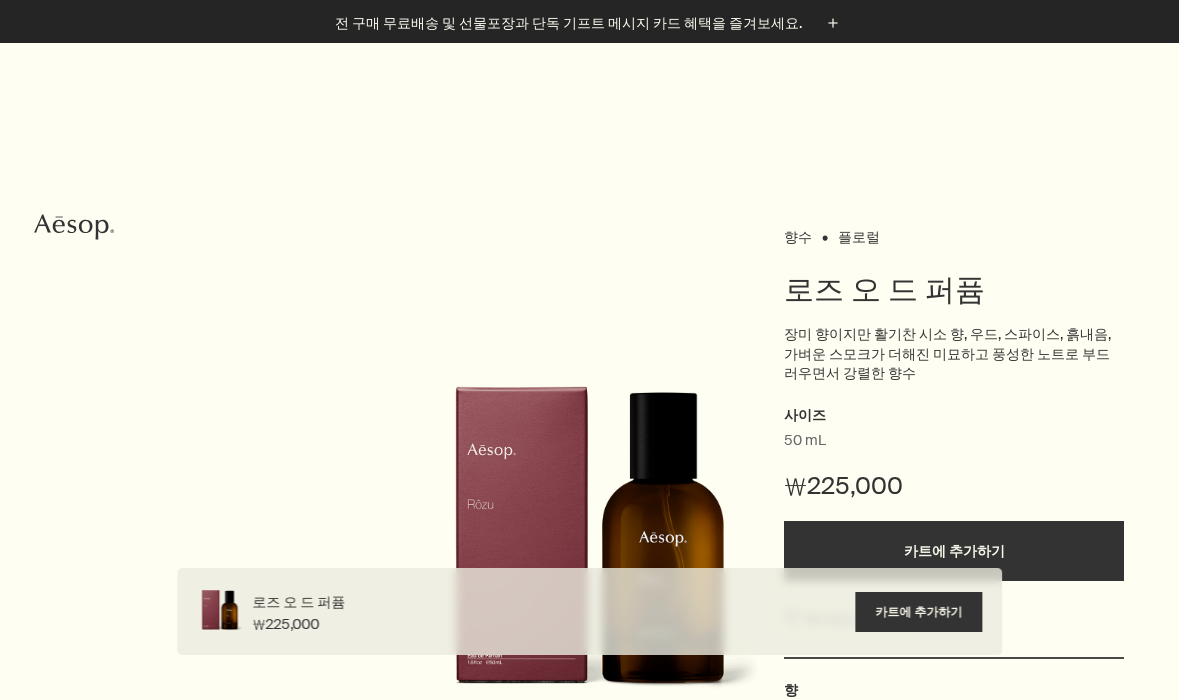 scroll, scrollTop: 3591, scrollLeft: 0, axis: vertical 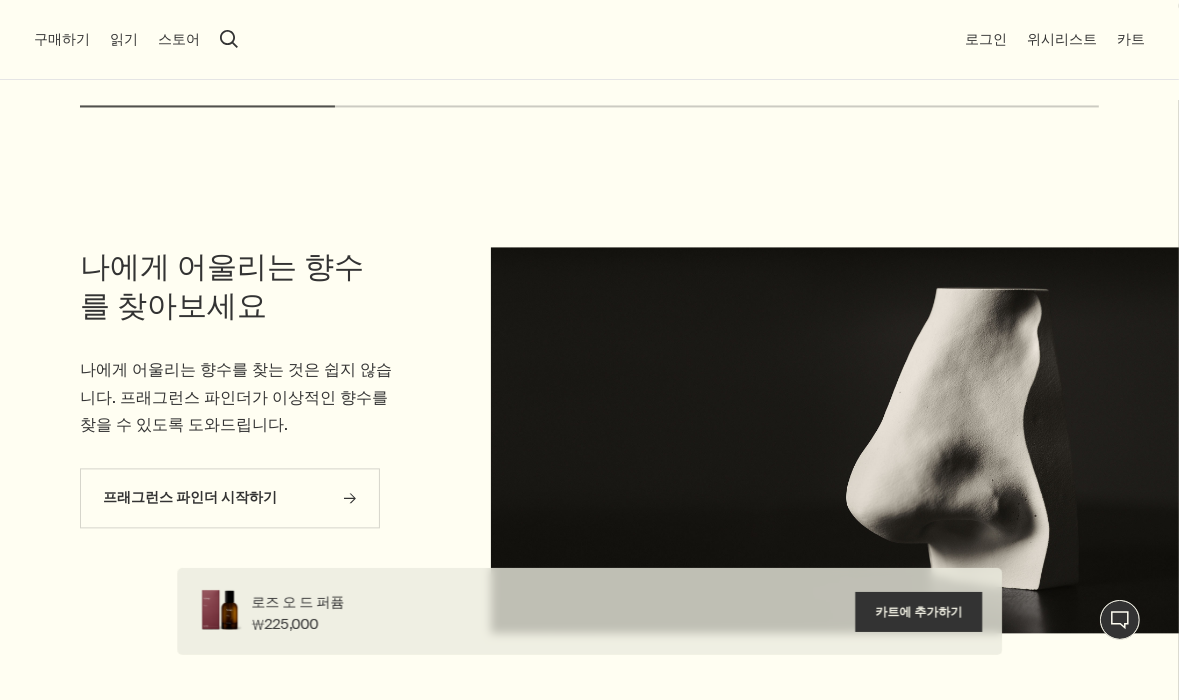click on "Skip to main content 전 구매 무료배송 및 선물포장과 단독 기프트 메시지 카드 혜택을 즐겨보세요.  plus 구매하기 신제품 & 추천 제품 스킨 케어 핸드 & 바디 홈 헤어 향수 키트 & 트래블 기프트 가이드 문의하기 읽기 회사 소개 브랜드 스토리 채용 이솝 재단 문의하기   rightUpArrow 철학 디자인 제품 스토어 search 검색 로그인 위시리스트 카트 Aesop 1:1 채팅 상담 카트 사이즈 수량 close 프로모션 코드 적용 plusAndCloseWithCircle 전 제품 무료 배송 혜택을 즐겨보세요. 소계 (세금 포함) 결제하기 향수 플로럴 로즈 오 드 퍼퓸  장미 향이지만 활기찬 시소 향, 우드, 스파이스, 흙내음, 가벼운 스모크가 더해진 미묘하고 풍성한 노트로 부드러우면서 강렬한 향수 사이즈 50 mL ₩225,000   카트에 추가하기  위시리스트에 담기 향 플로럴, 그린, 우디 타입 모든 성별, 개척자, 모더니스트, 유목민  1 2" at bounding box center (589, -2854) 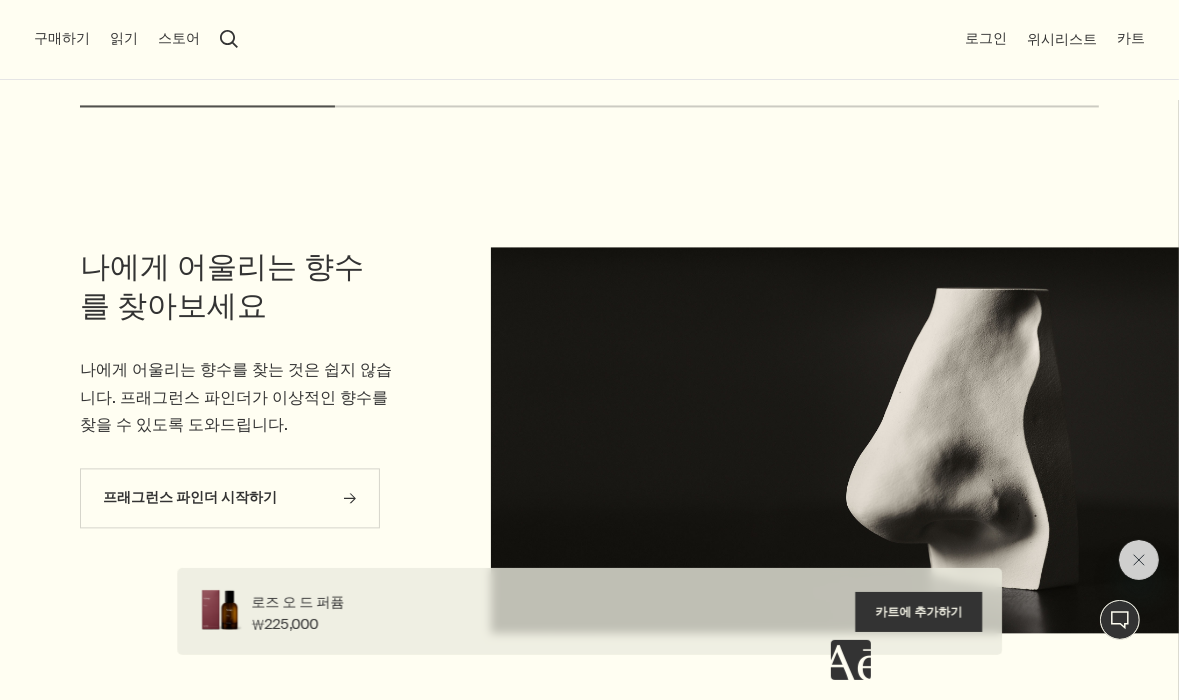 scroll, scrollTop: 0, scrollLeft: 0, axis: both 